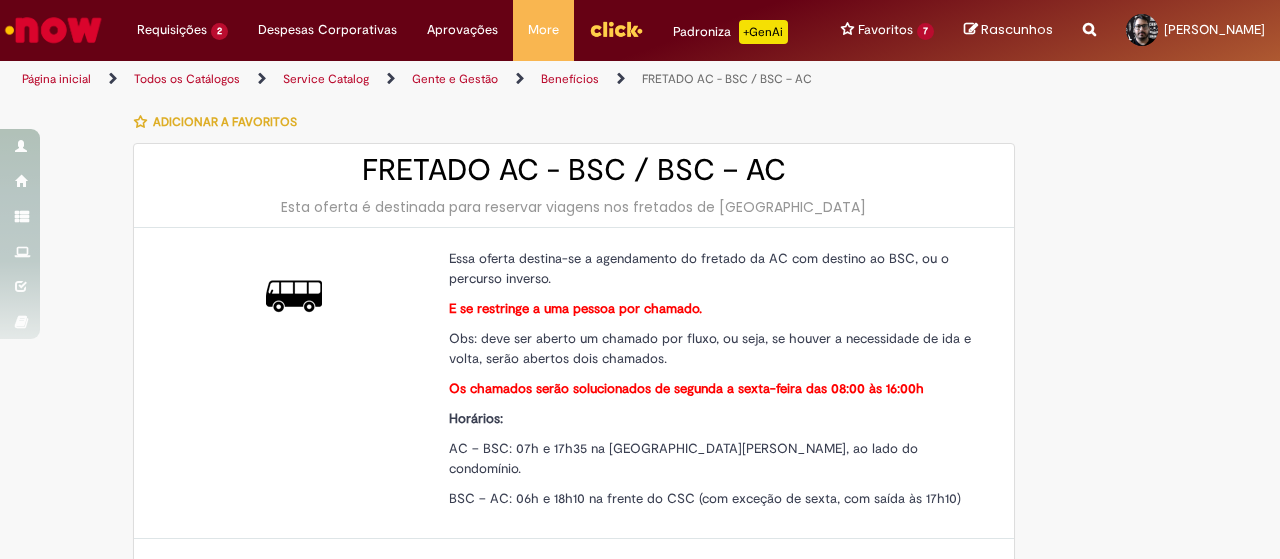 type on "**********" 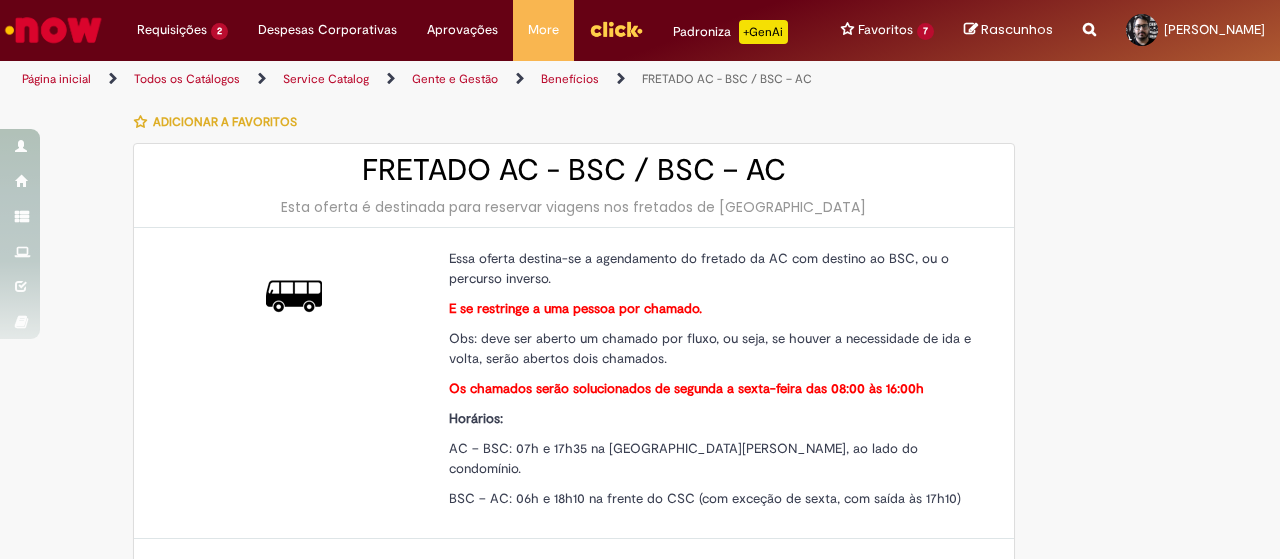 scroll, scrollTop: 0, scrollLeft: 0, axis: both 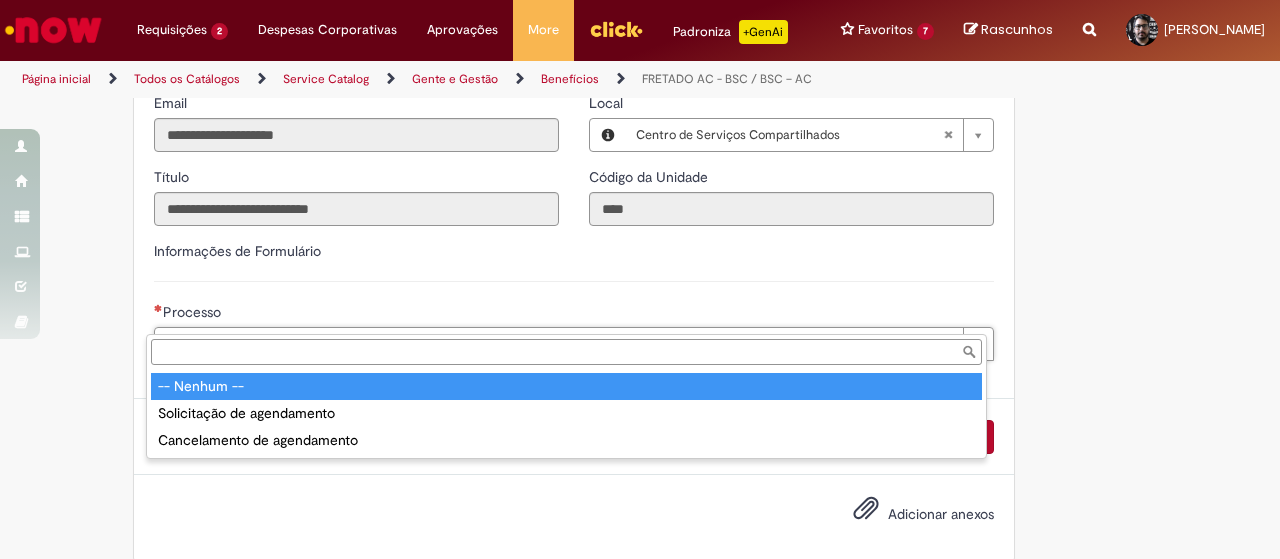 drag, startPoint x: 505, startPoint y: 321, endPoint x: 452, endPoint y: 377, distance: 77.10383 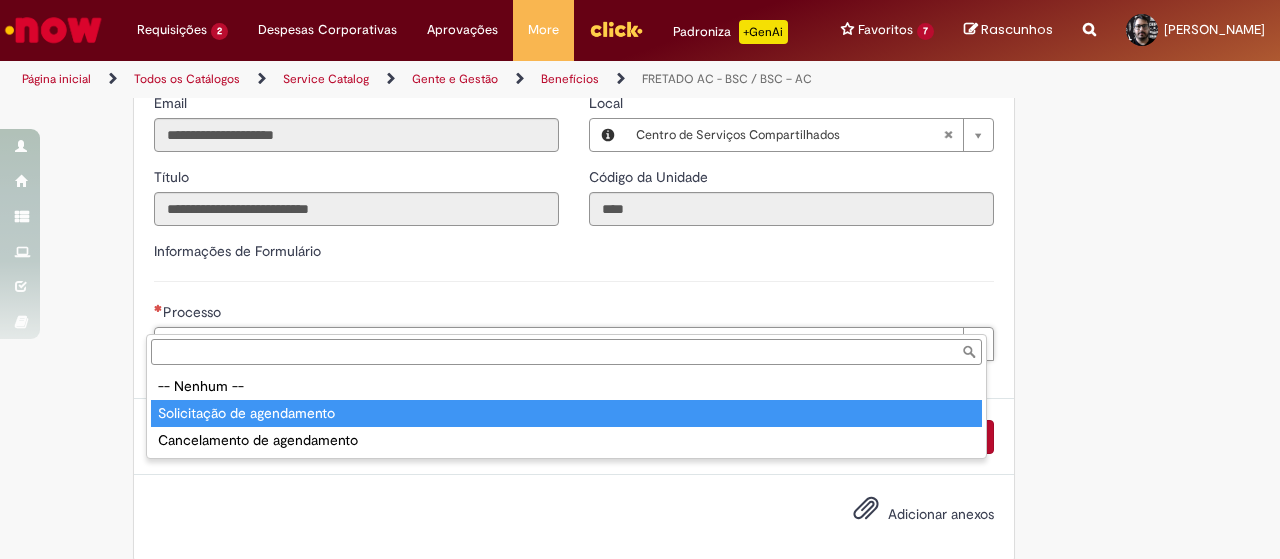 type on "**********" 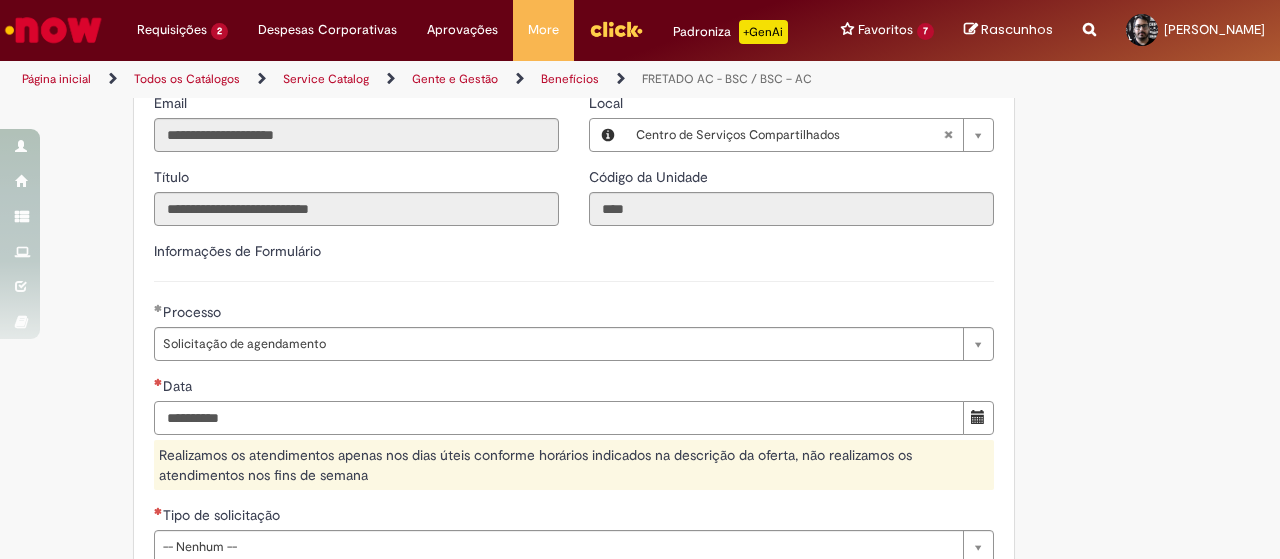 click on "Data" at bounding box center [559, 418] 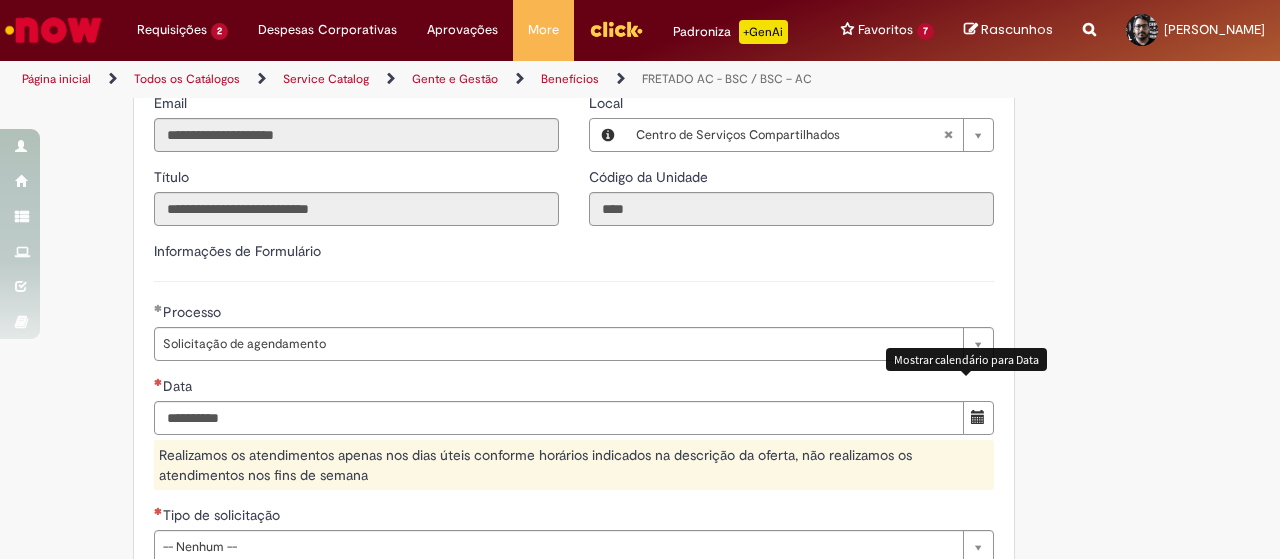 click at bounding box center [978, 417] 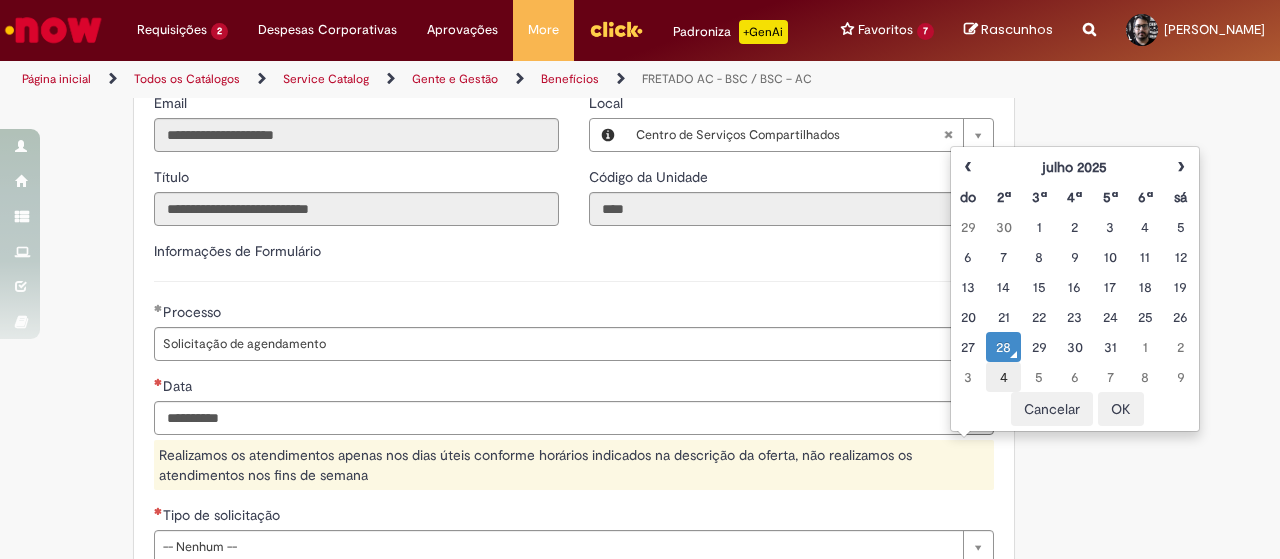 click on "4" at bounding box center (1003, 377) 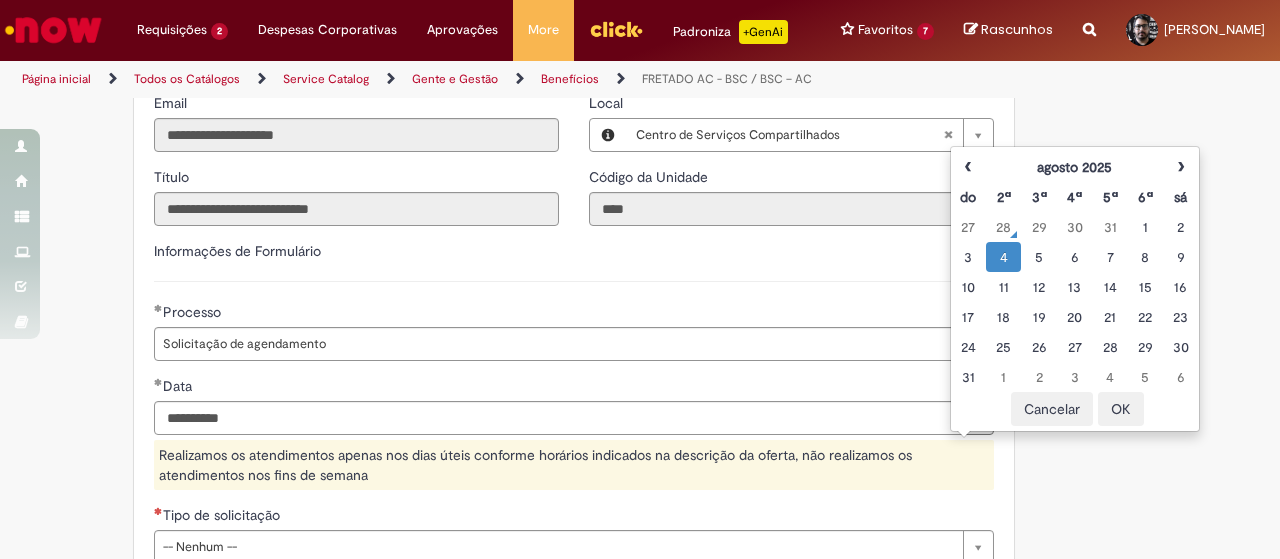 click on "OK" at bounding box center [1121, 409] 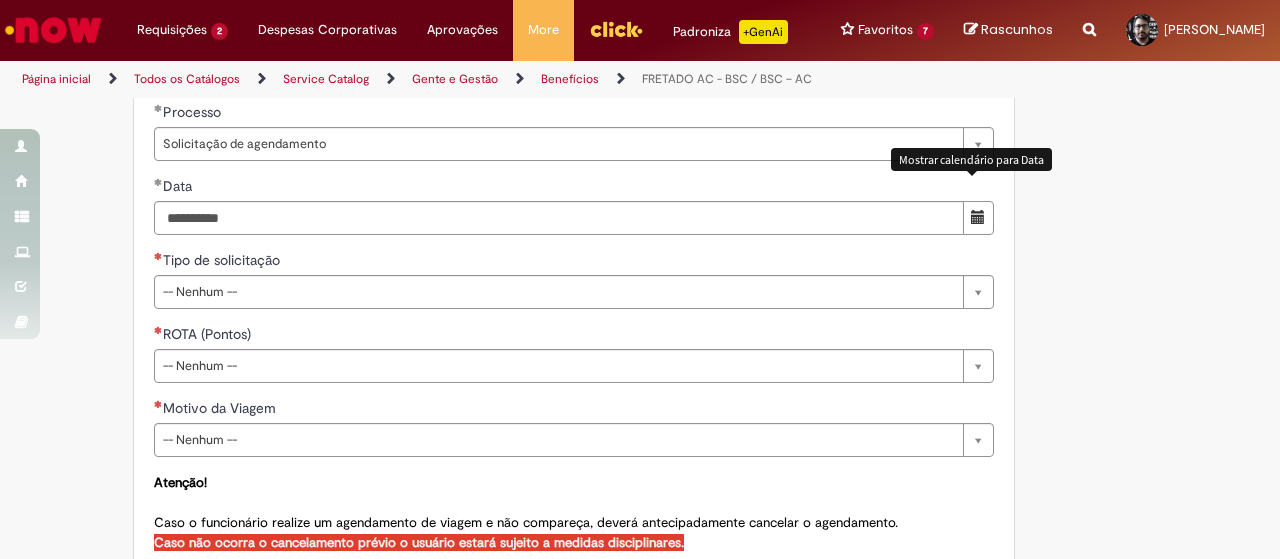 scroll, scrollTop: 814, scrollLeft: 0, axis: vertical 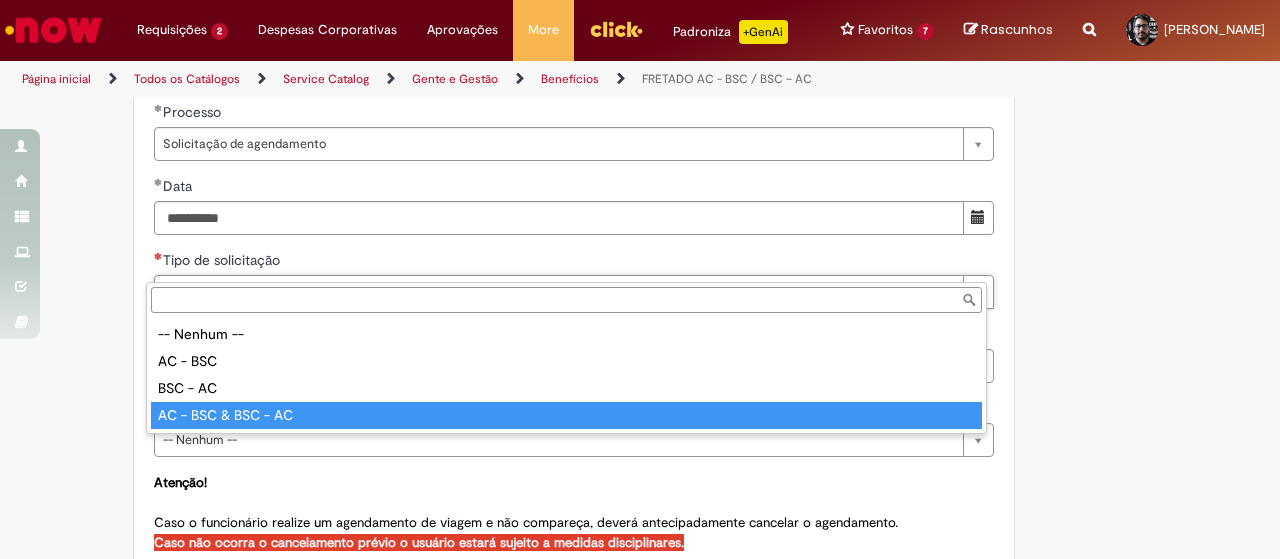 type on "**********" 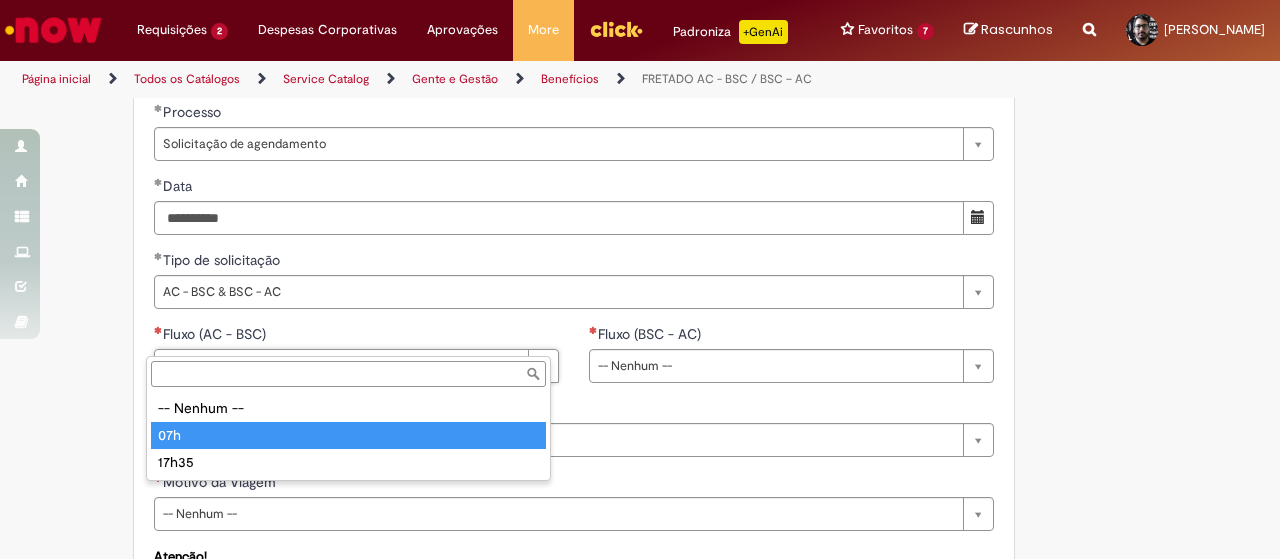 type on "***" 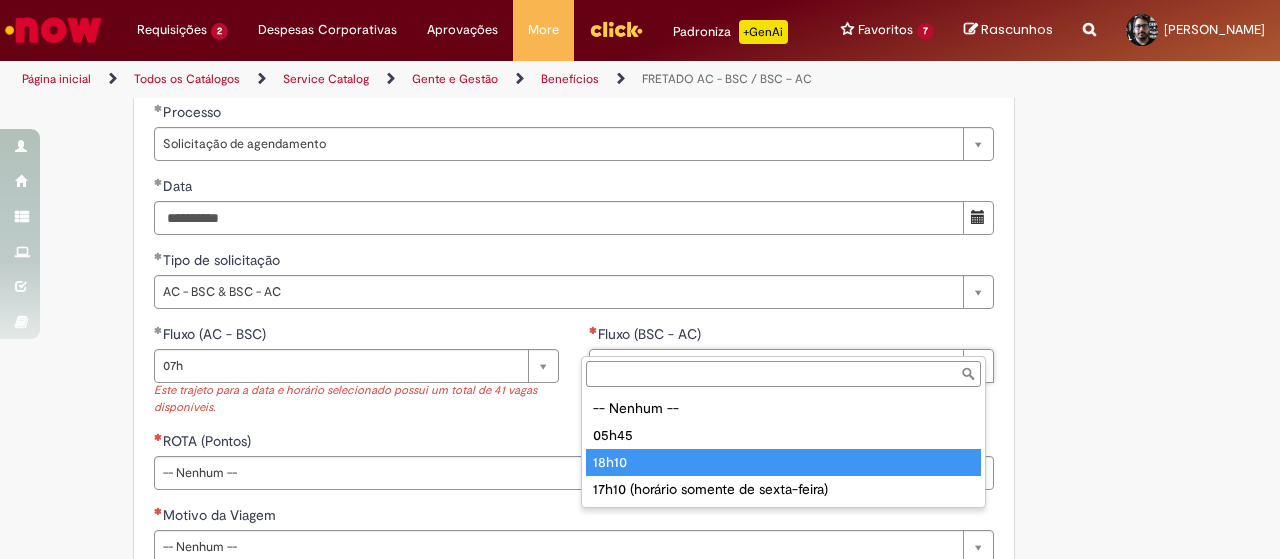 type on "*****" 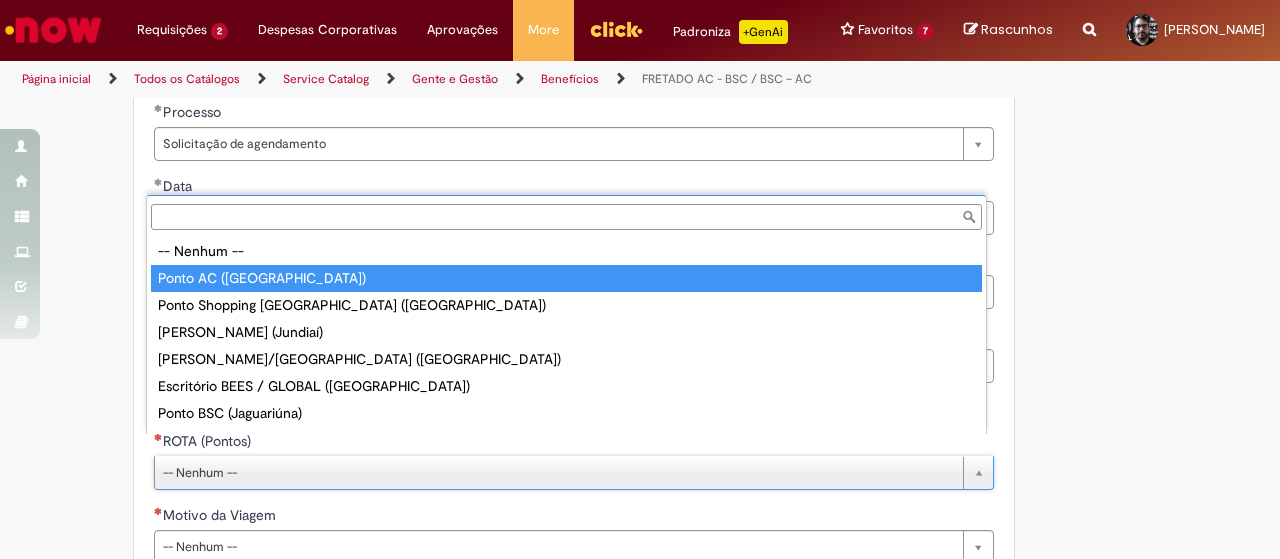 type on "**********" 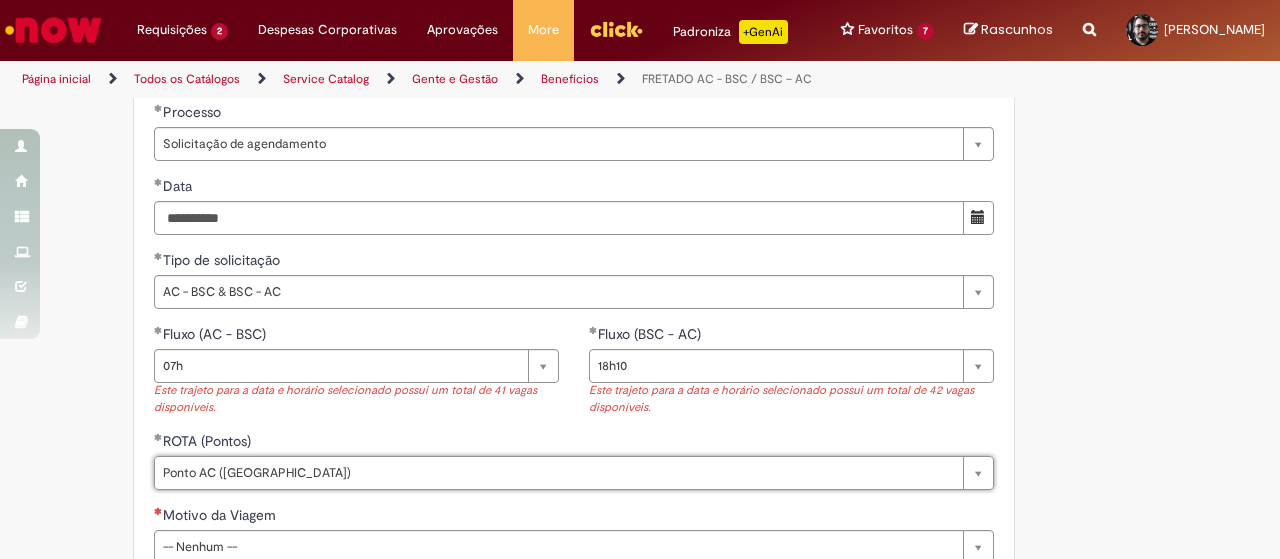 click on "Motivo da Viagem" at bounding box center [574, 517] 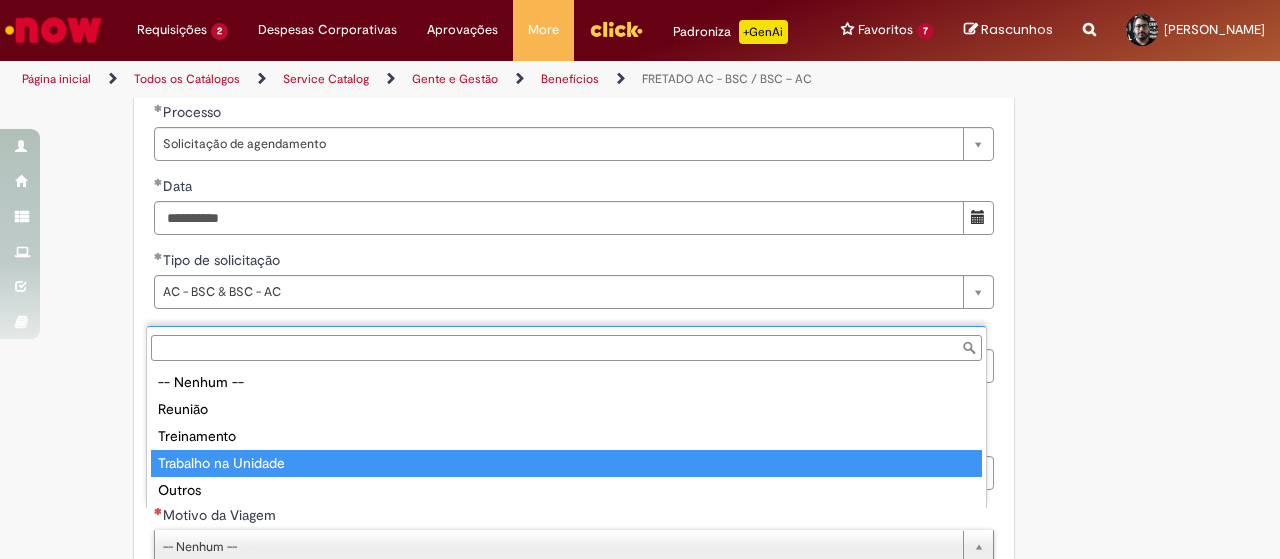 type on "**********" 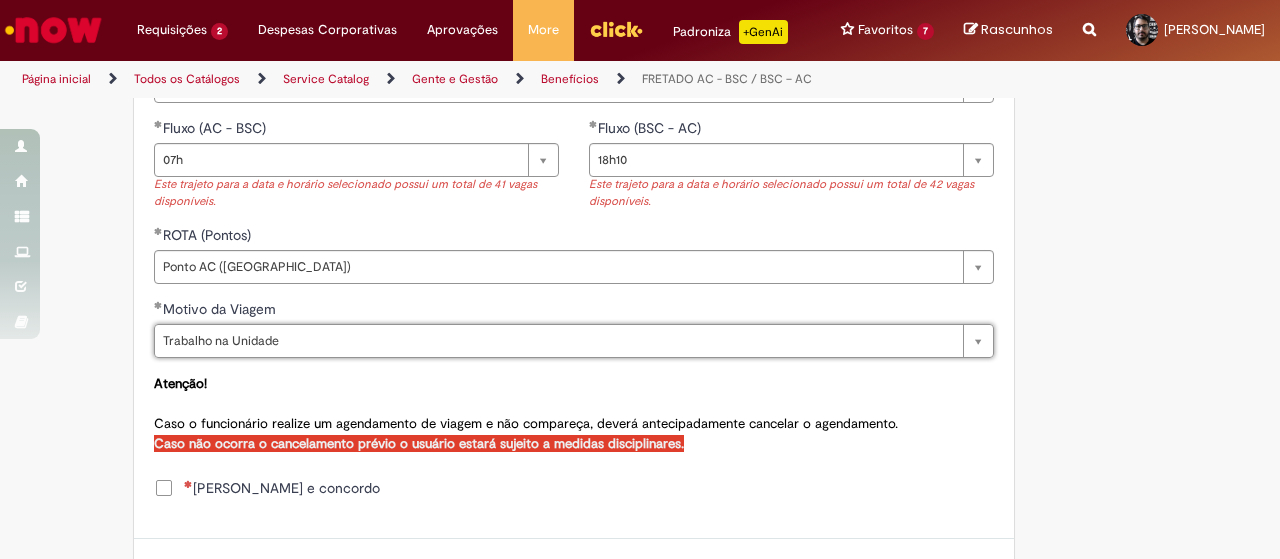 scroll, scrollTop: 1160, scrollLeft: 0, axis: vertical 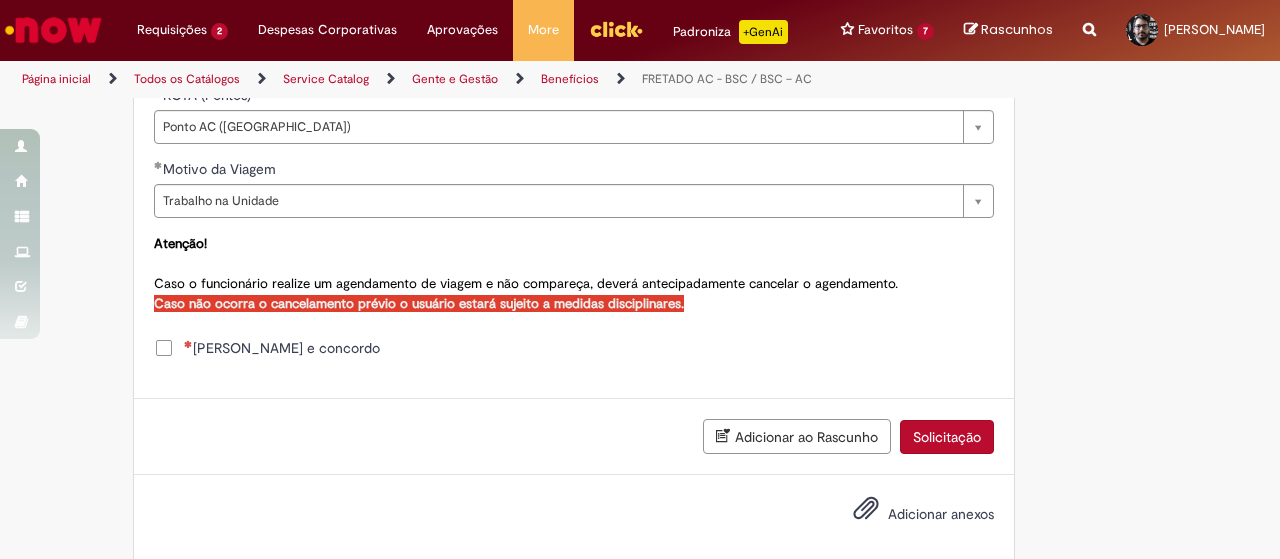 click on "Li e concordo" at bounding box center [574, 350] 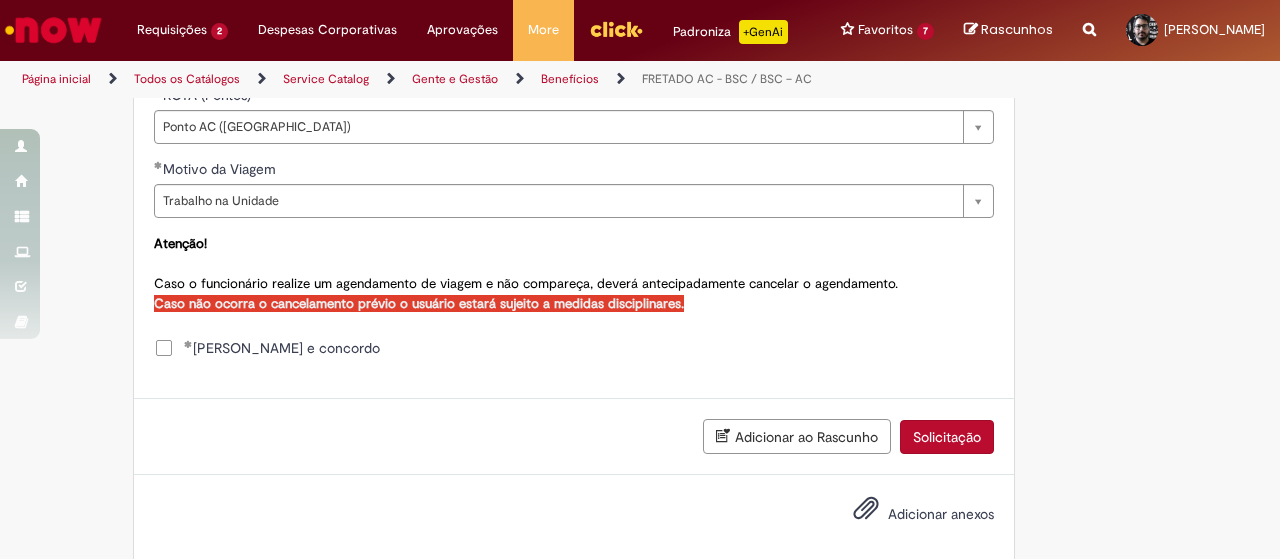 click on "Solicitação" at bounding box center (947, 437) 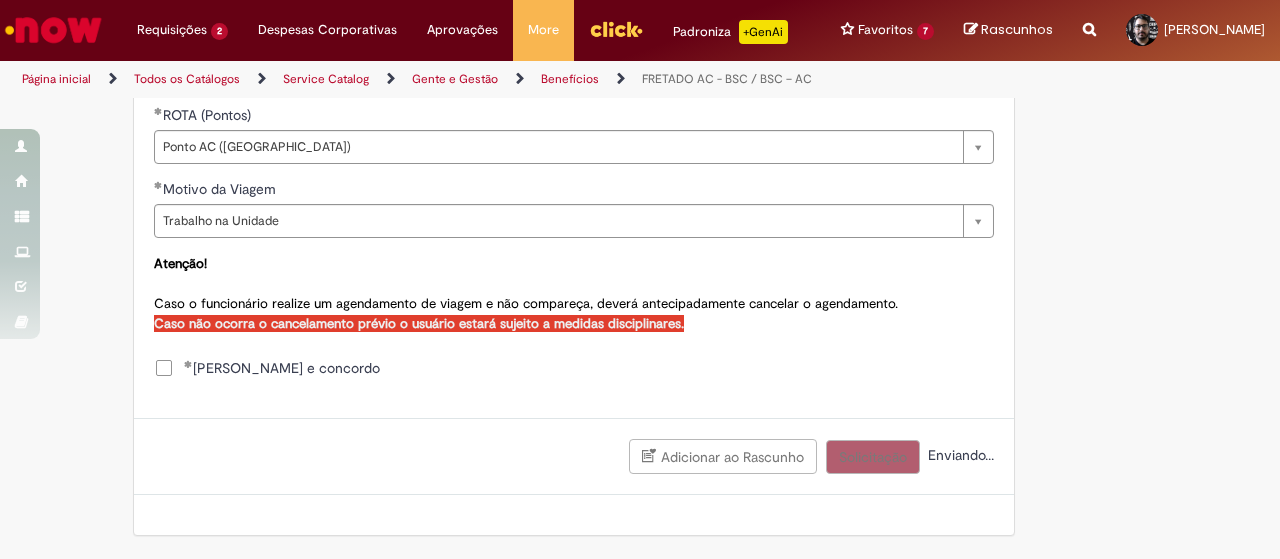 scroll, scrollTop: 1116, scrollLeft: 0, axis: vertical 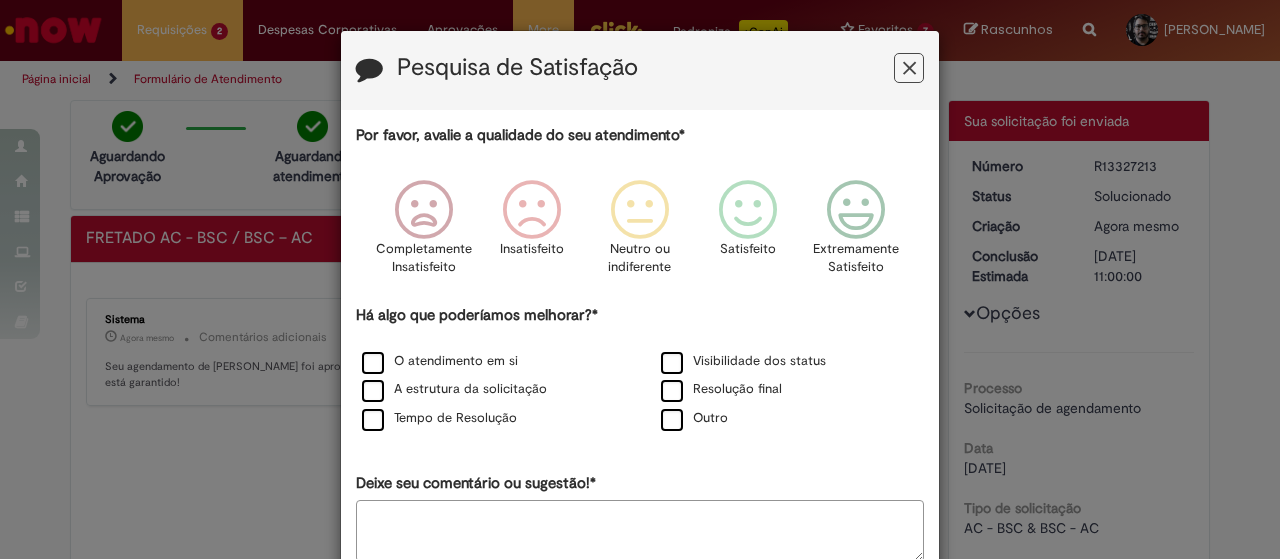 click at bounding box center [909, 68] 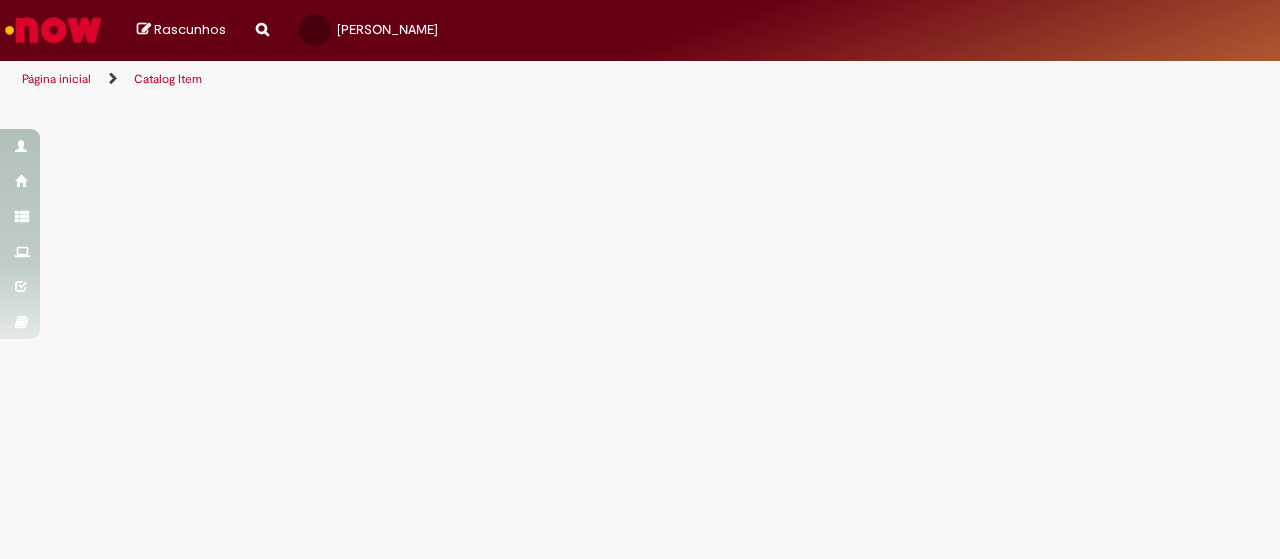scroll, scrollTop: 0, scrollLeft: 0, axis: both 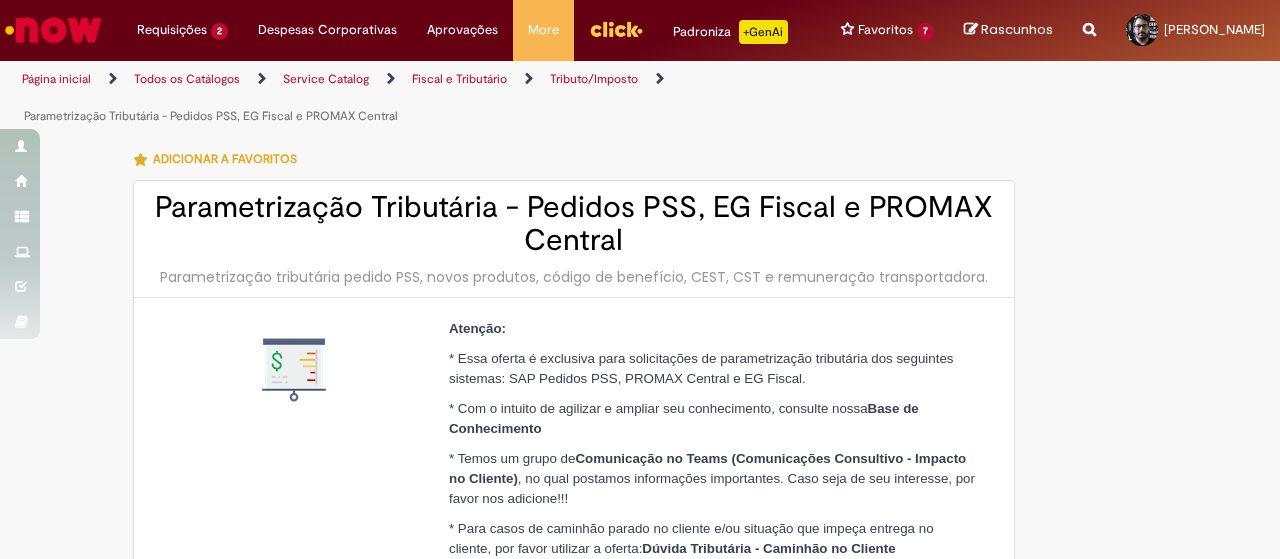 type on "********" 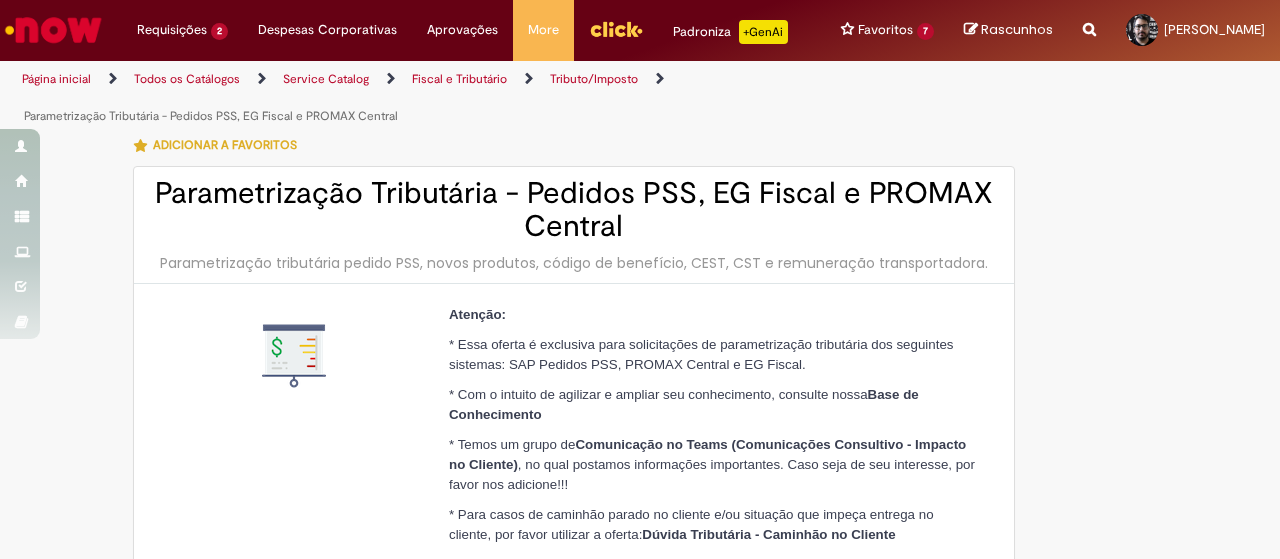 scroll, scrollTop: 0, scrollLeft: 0, axis: both 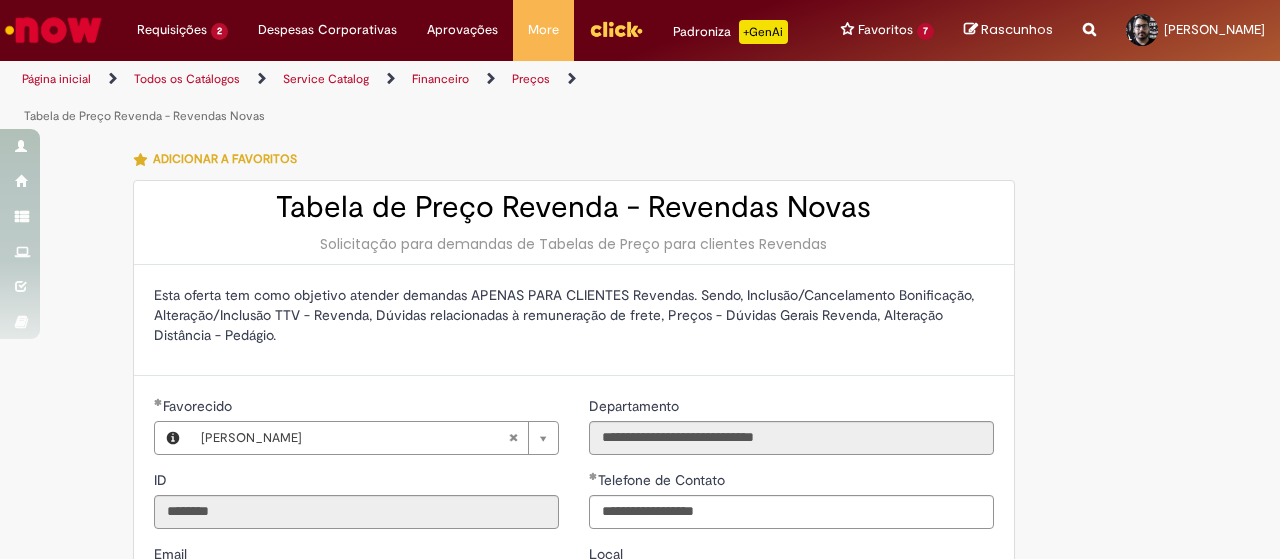 type on "**********" 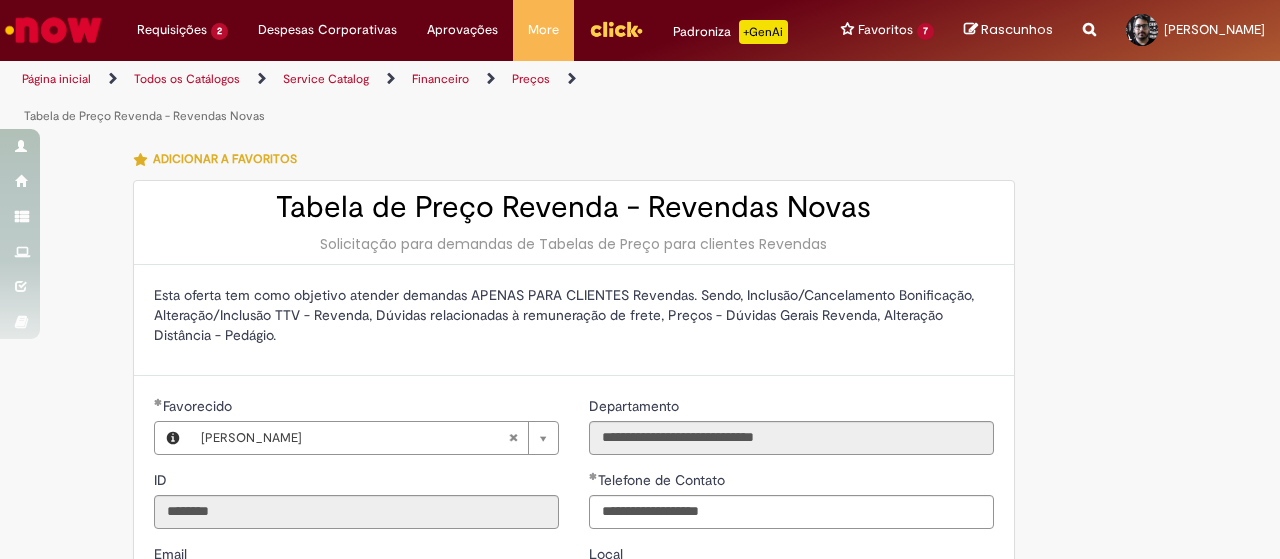 scroll, scrollTop: 0, scrollLeft: 0, axis: both 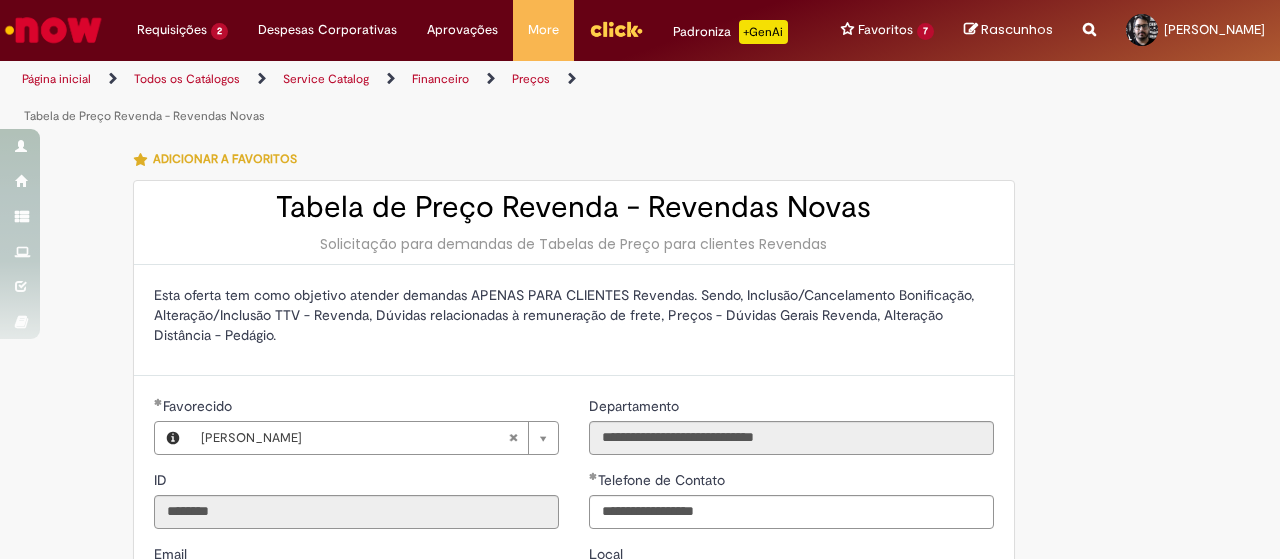 type on "**********" 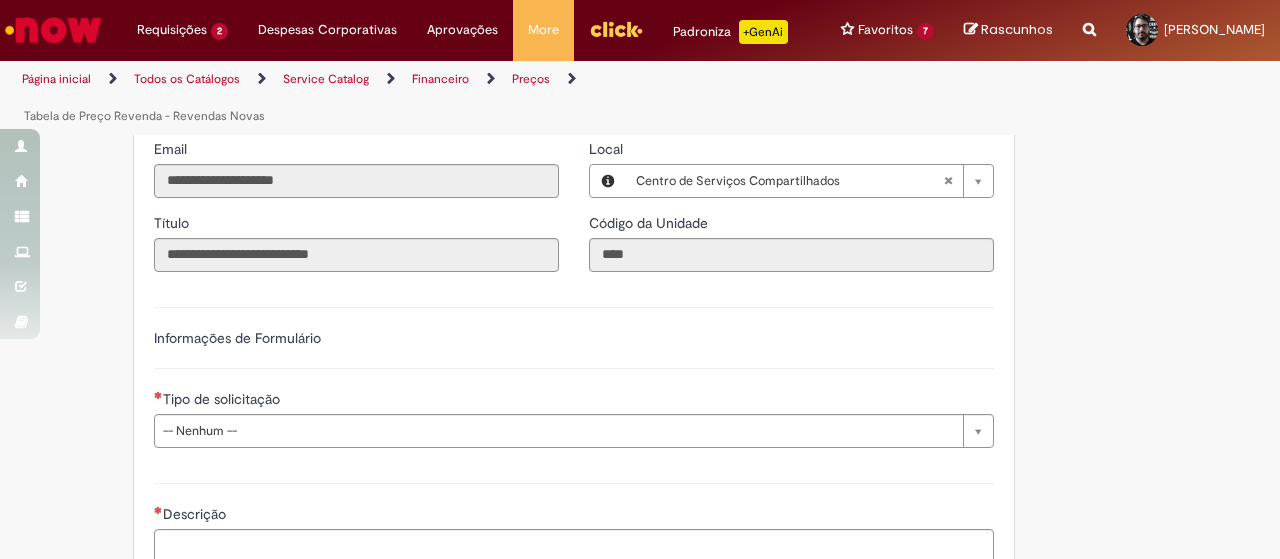 scroll, scrollTop: 365, scrollLeft: 0, axis: vertical 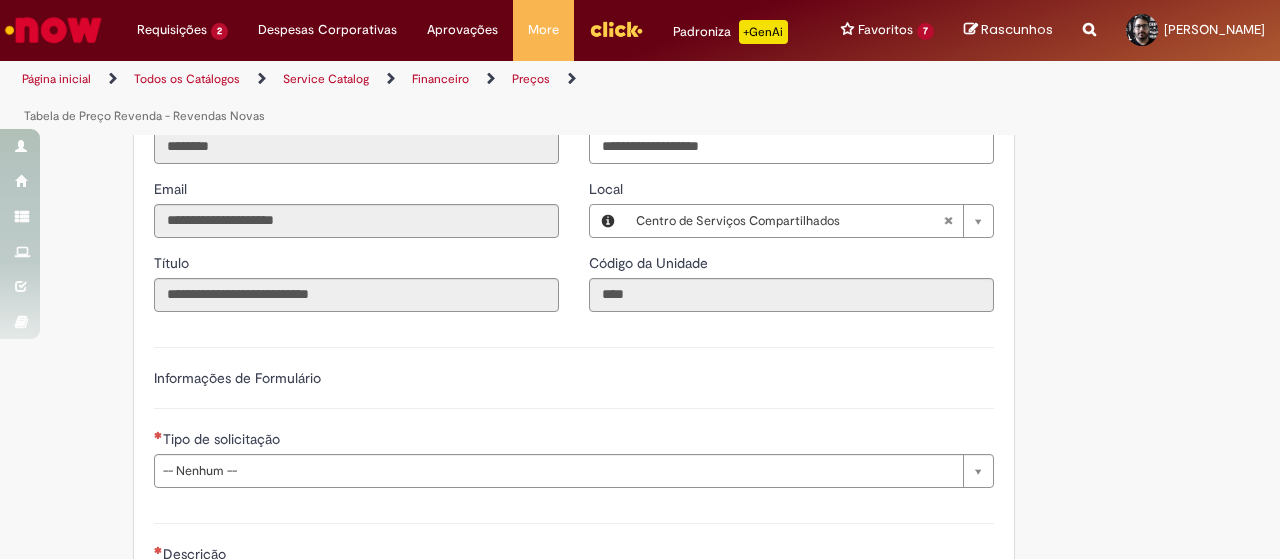 click on "**********" at bounding box center (574, 415) 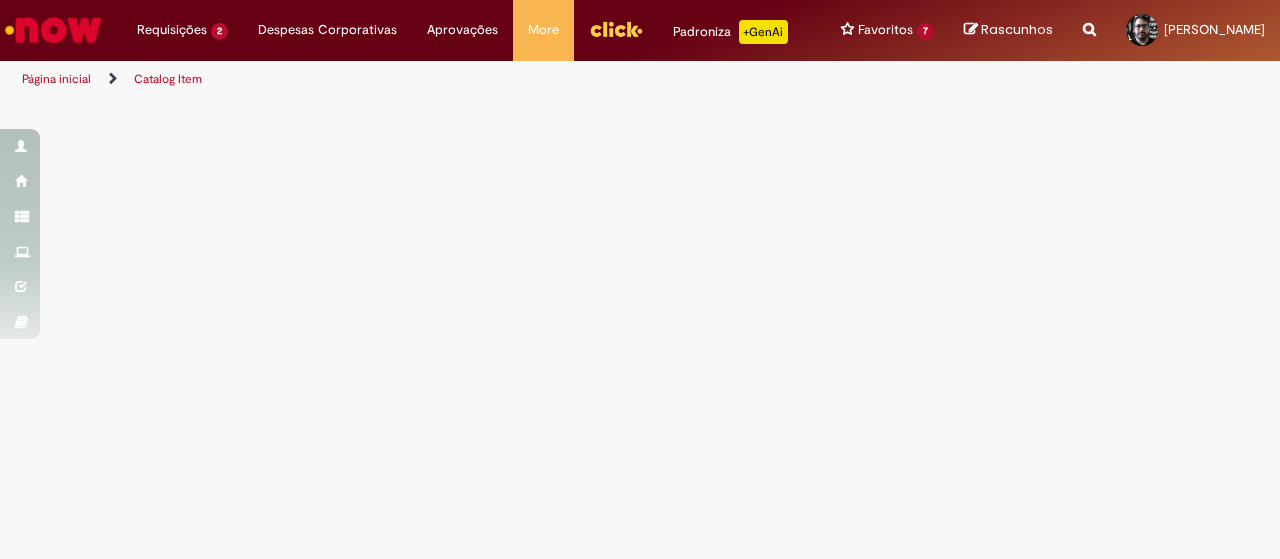scroll, scrollTop: 0, scrollLeft: 0, axis: both 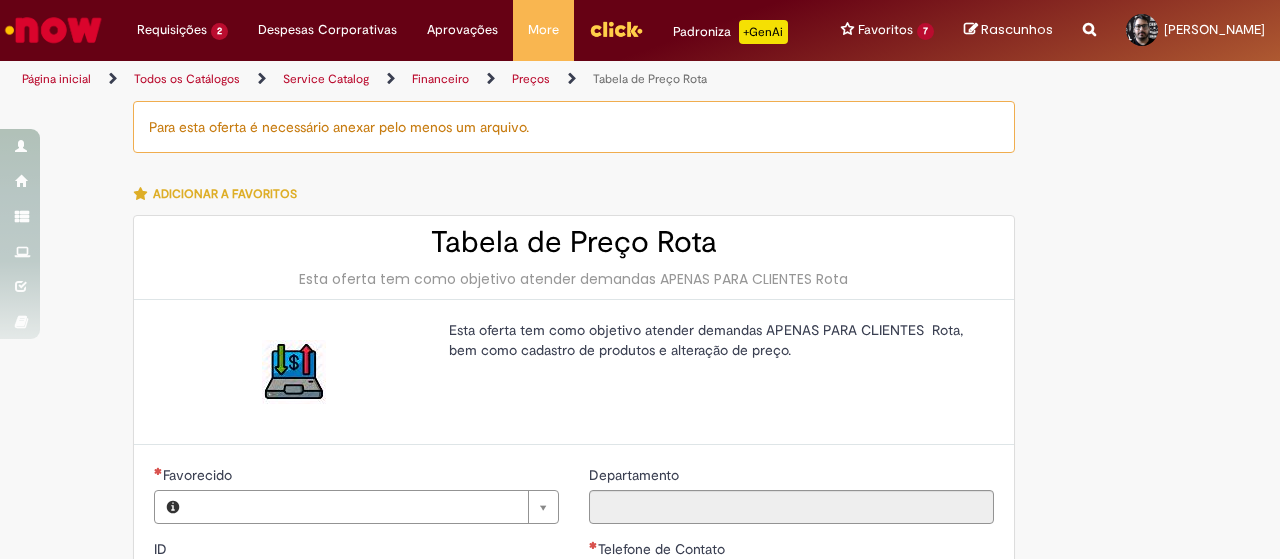 type on "********" 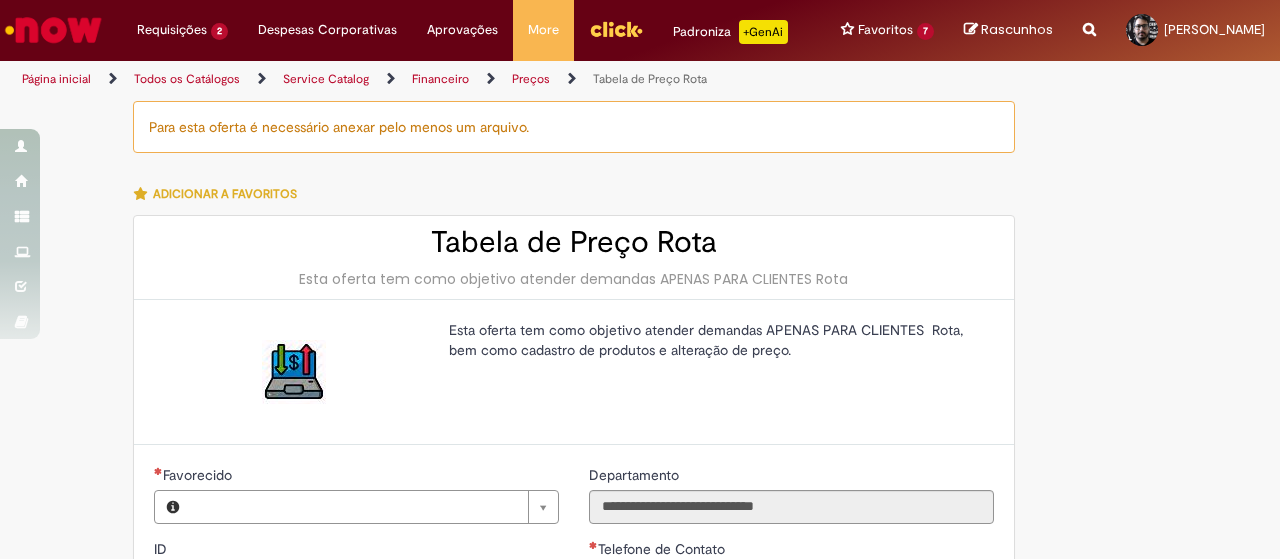 type on "**********" 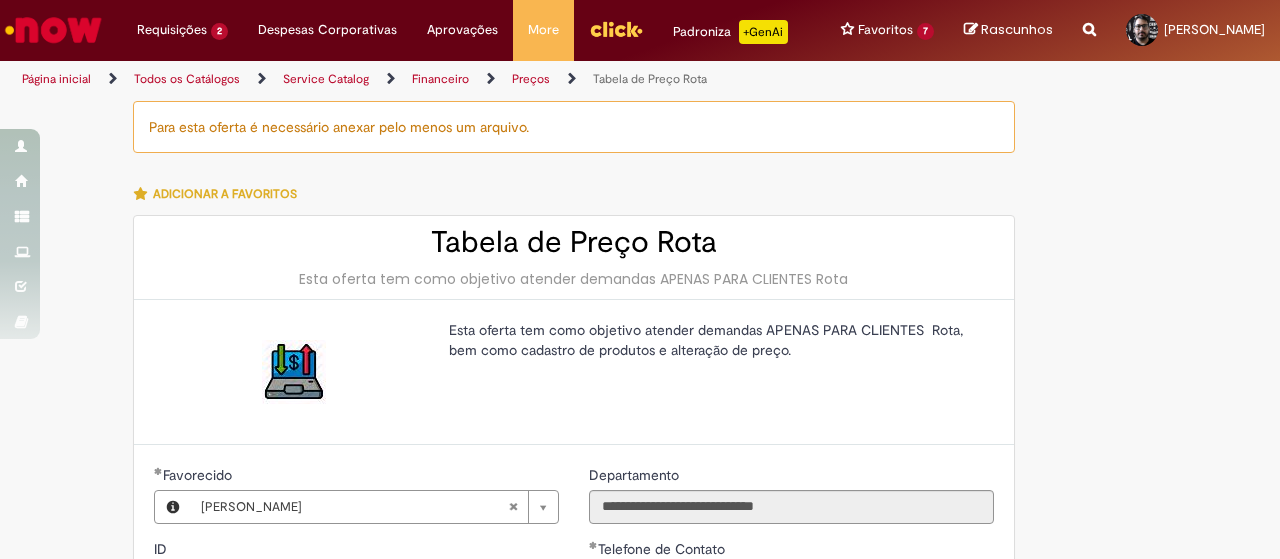 type on "**********" 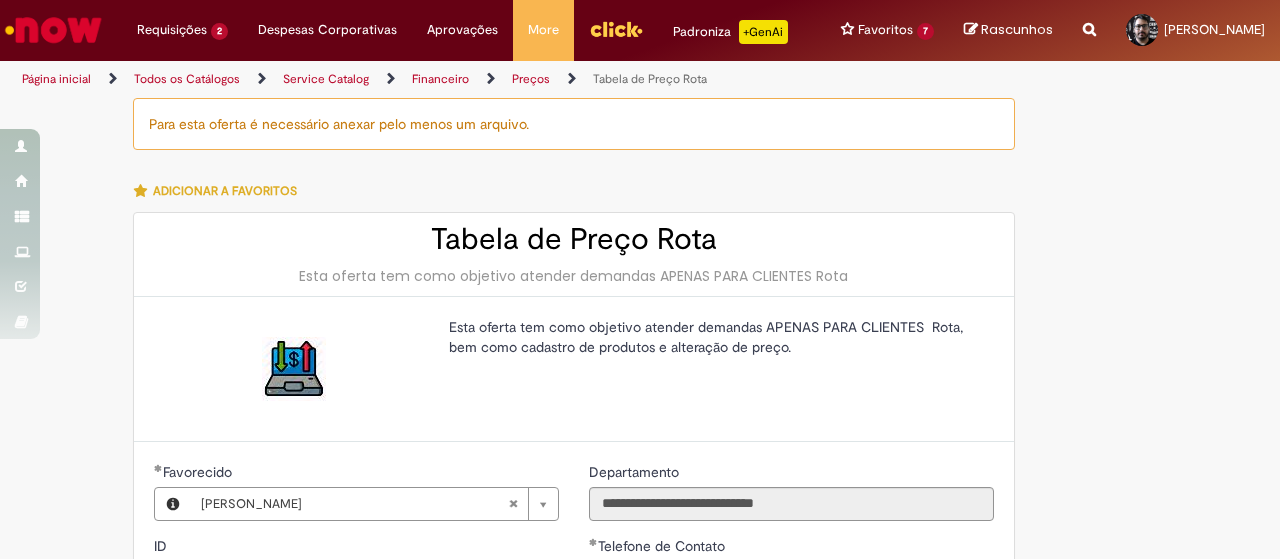 scroll, scrollTop: 0, scrollLeft: 0, axis: both 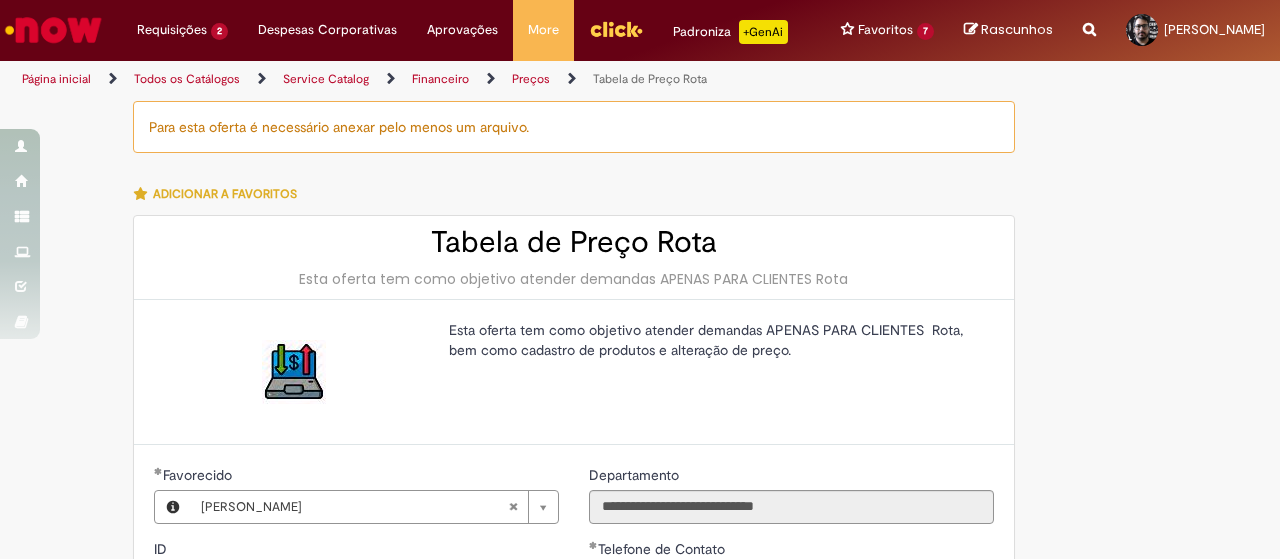 click at bounding box center (294, 372) 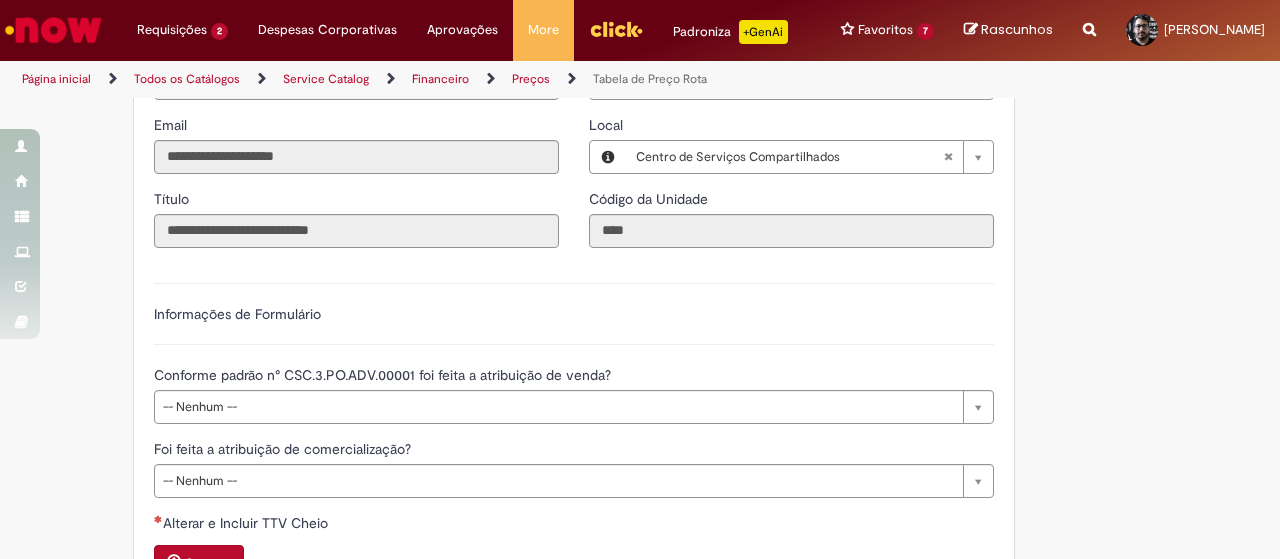 scroll, scrollTop: 500, scrollLeft: 0, axis: vertical 